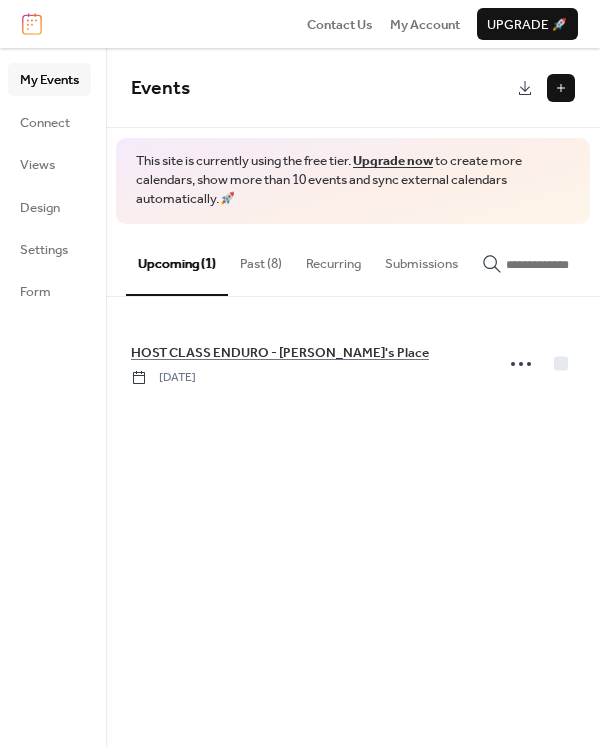 scroll, scrollTop: 0, scrollLeft: 0, axis: both 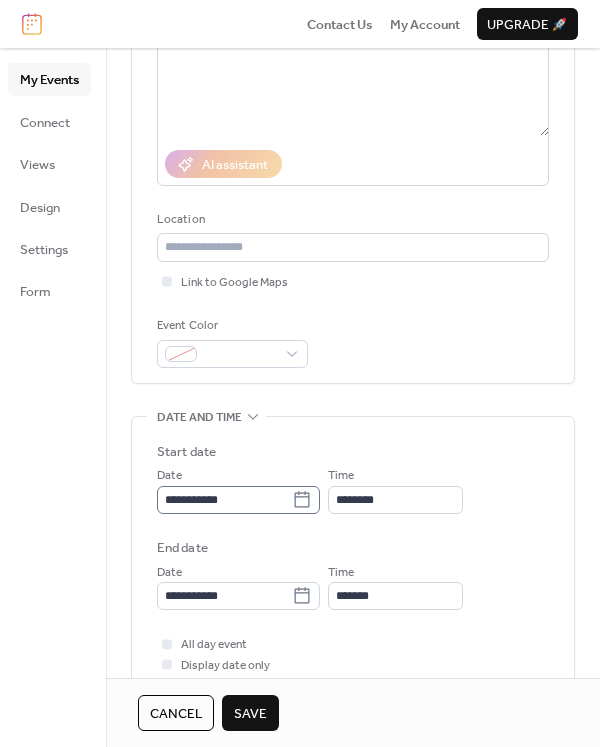 type on "**********" 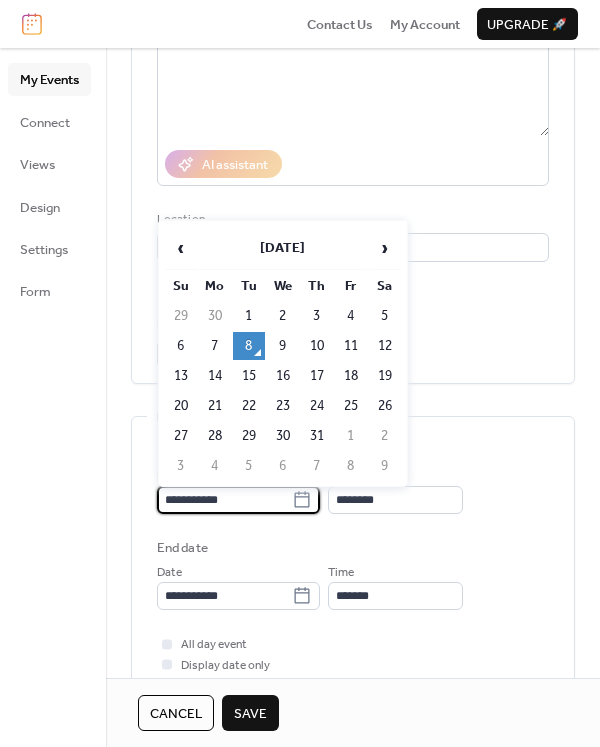 click on "**********" at bounding box center [224, 500] 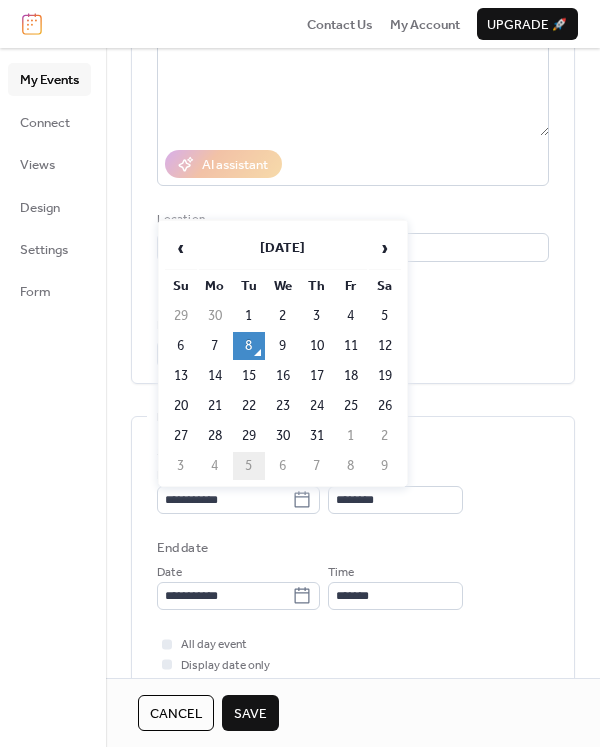 click on "5" at bounding box center [249, 466] 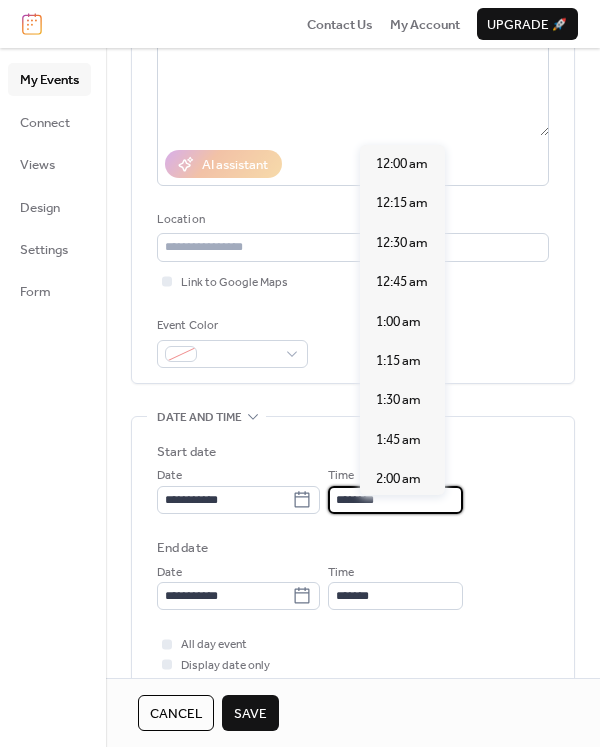 scroll, scrollTop: 1939, scrollLeft: 0, axis: vertical 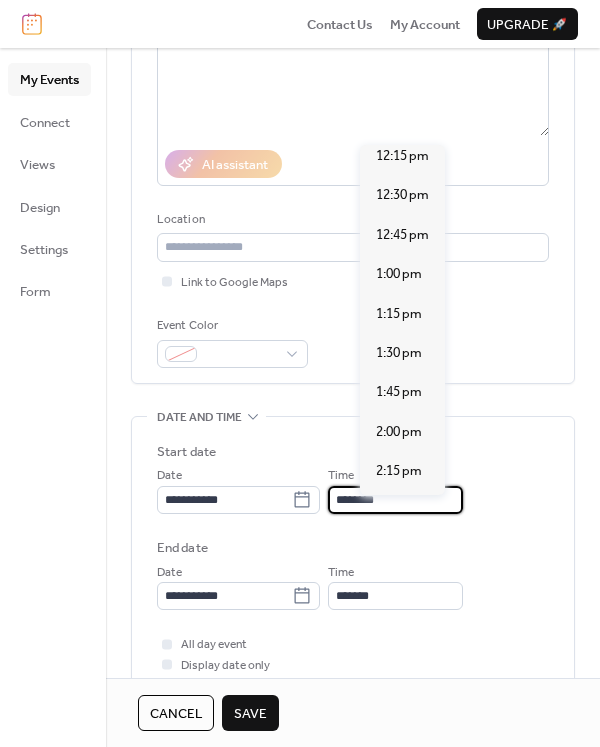 click on "********" at bounding box center [395, 500] 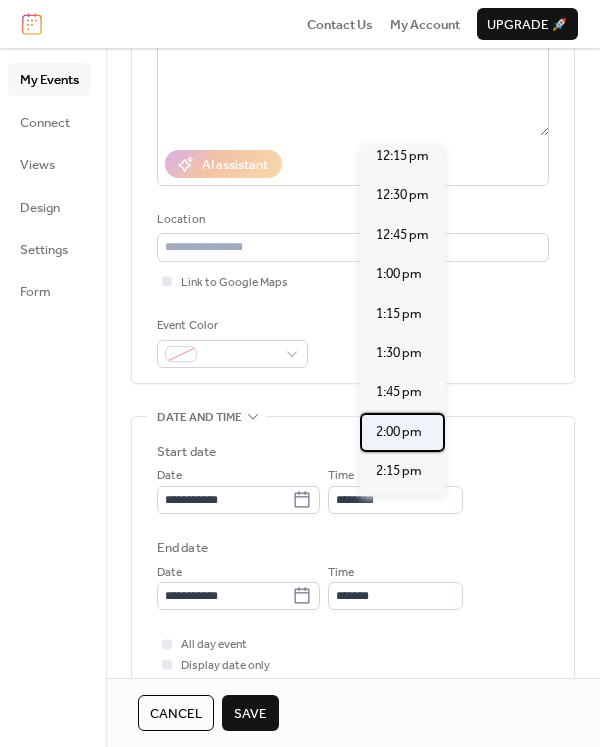 click on "2:00 pm" at bounding box center [402, 432] 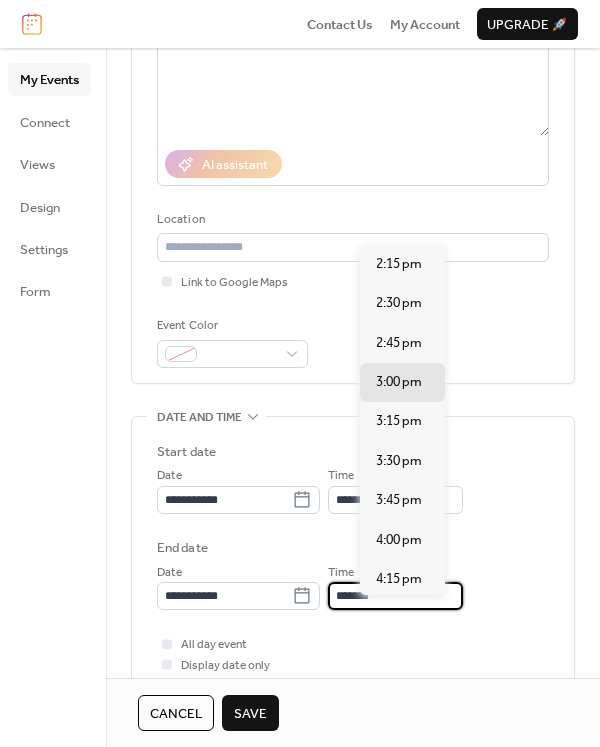 click on "*******" at bounding box center (395, 596) 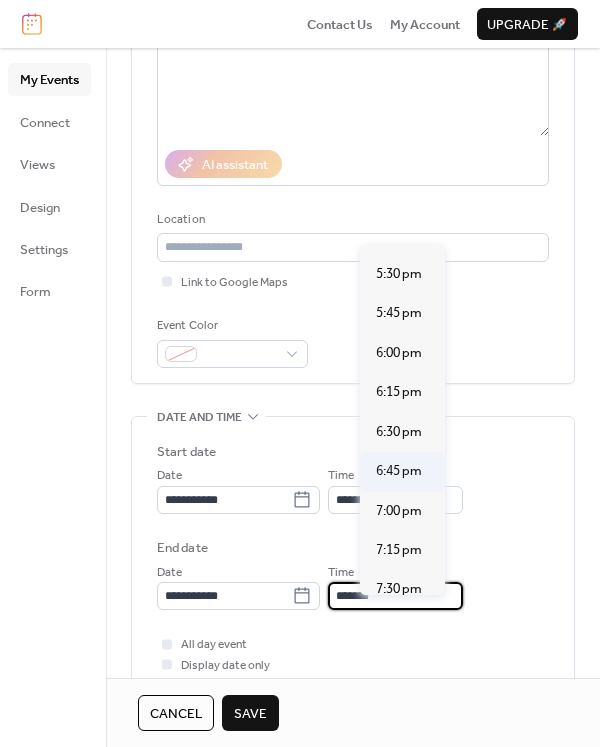 scroll, scrollTop: 510, scrollLeft: 0, axis: vertical 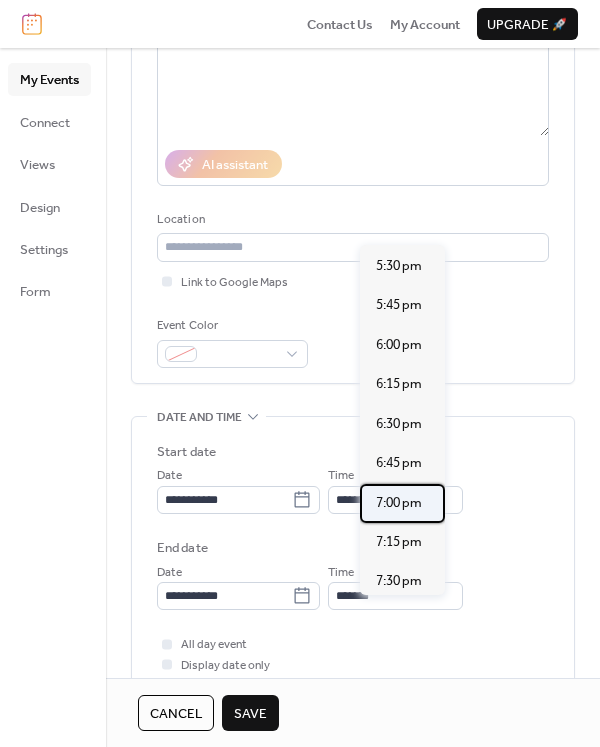 click on "7:00 pm" at bounding box center (399, 503) 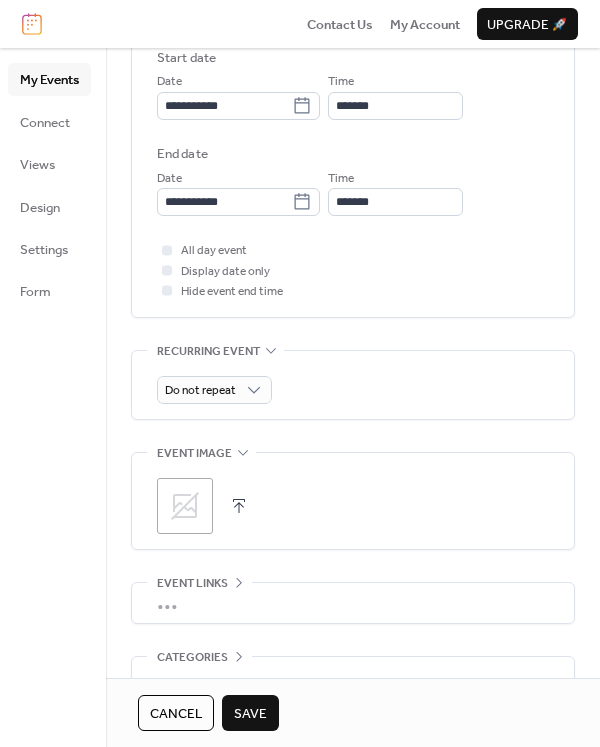 scroll, scrollTop: 660, scrollLeft: 0, axis: vertical 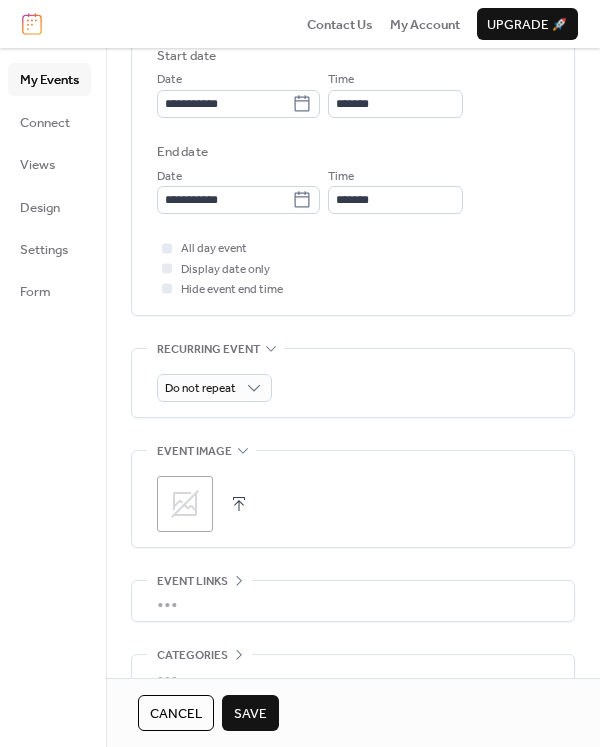 click 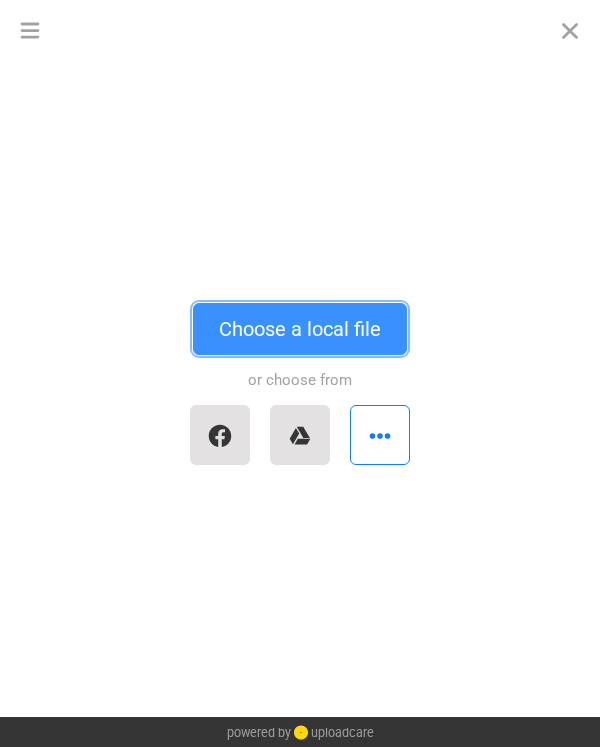 click on "Choose a local file" at bounding box center (300, 329) 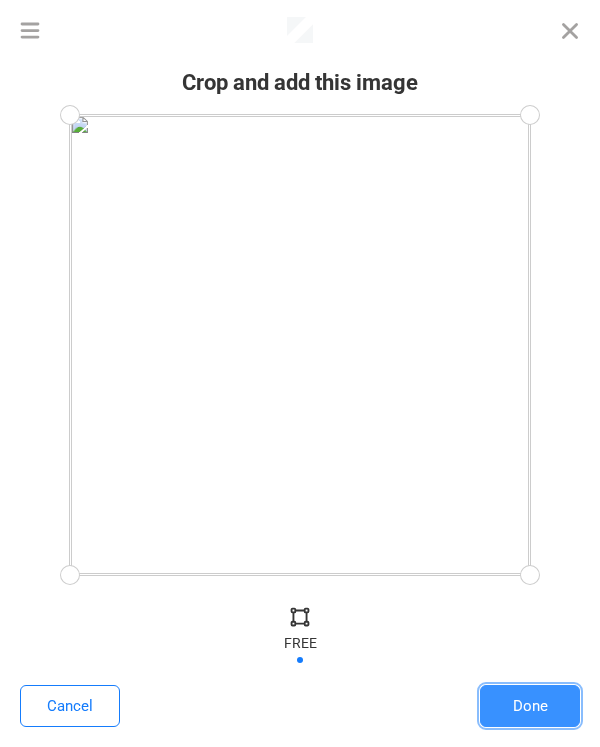 click on "Done" at bounding box center (530, 706) 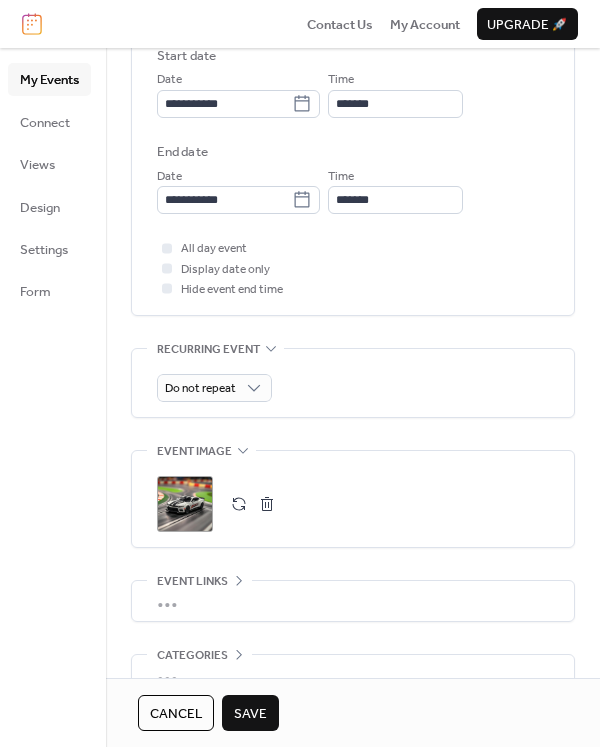 click on "Save" at bounding box center [250, 714] 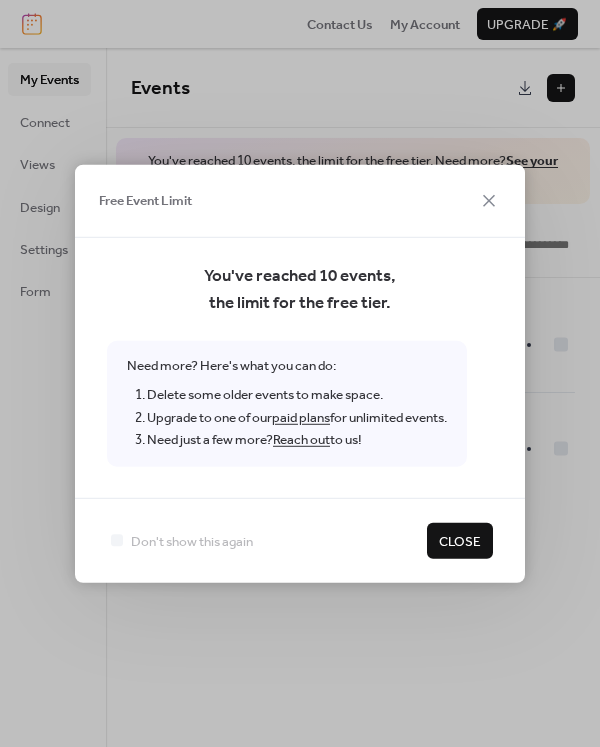 click on "Close" at bounding box center (460, 541) 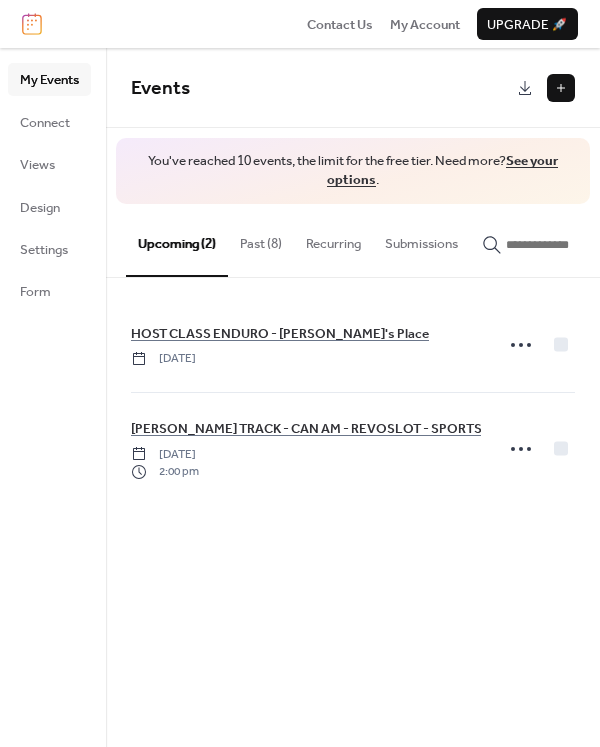click on "Past  (8)" at bounding box center (261, 239) 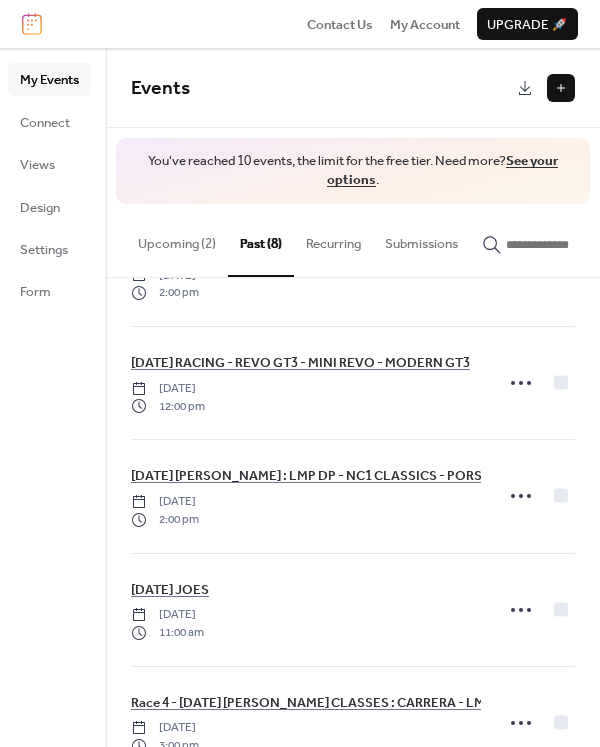 scroll, scrollTop: 484, scrollLeft: 0, axis: vertical 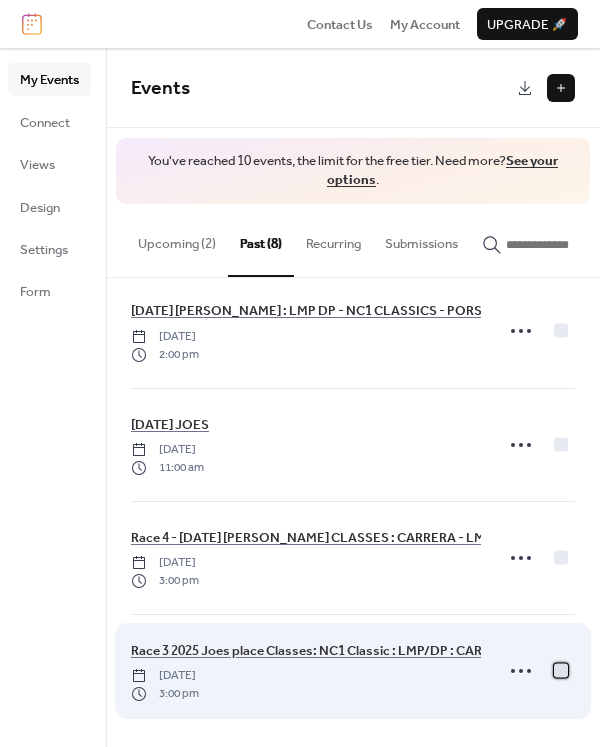click at bounding box center [561, 670] 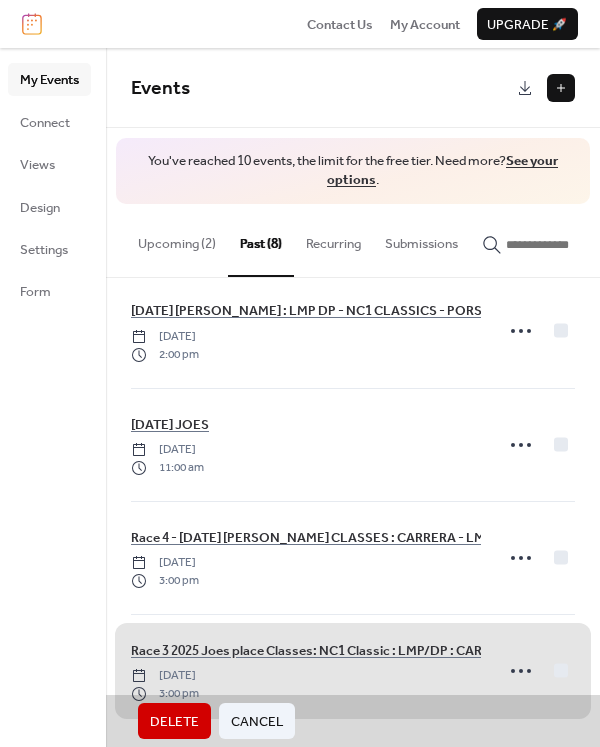 click on "Delete" at bounding box center [174, 722] 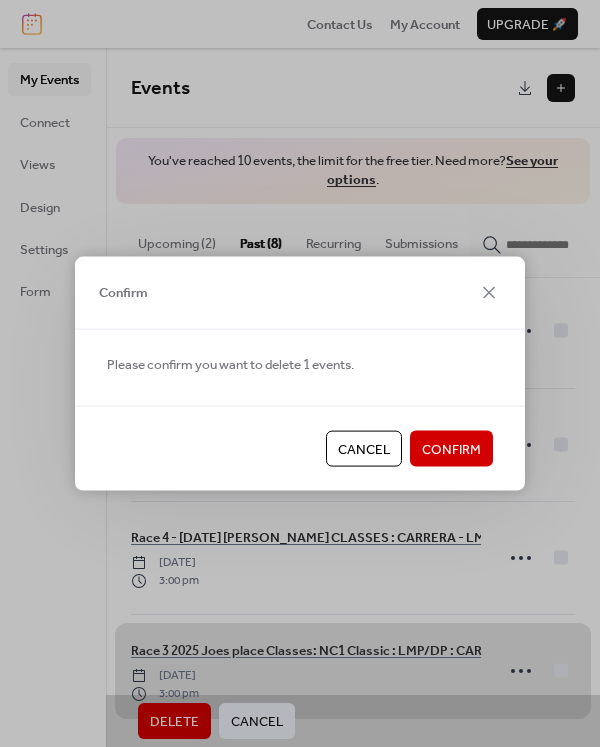 click on "Confirm" at bounding box center (451, 450) 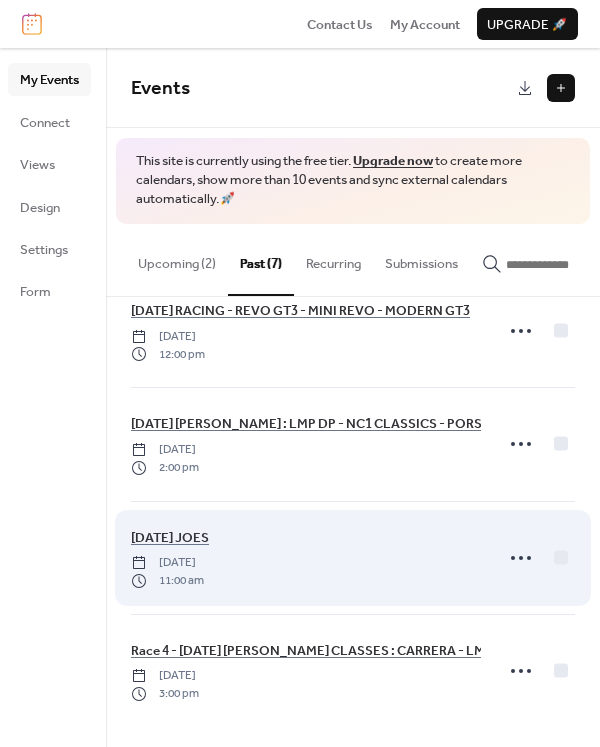 scroll, scrollTop: 389, scrollLeft: 0, axis: vertical 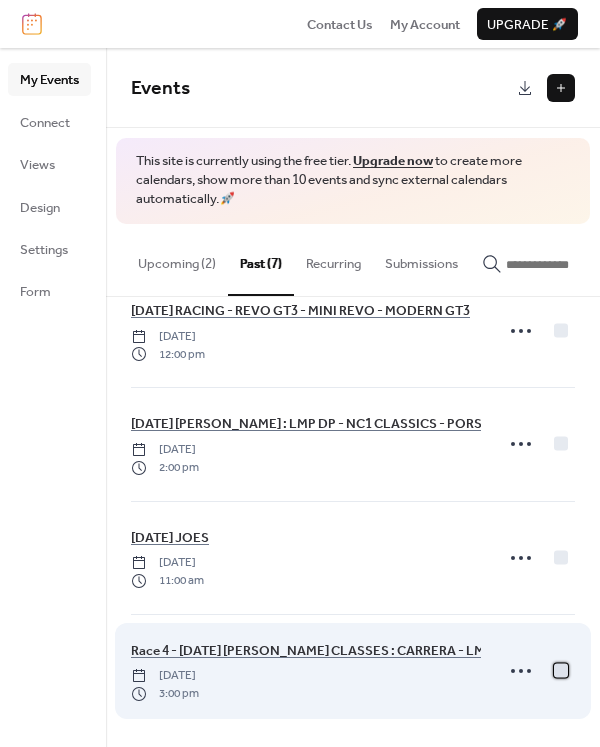 click at bounding box center [561, 670] 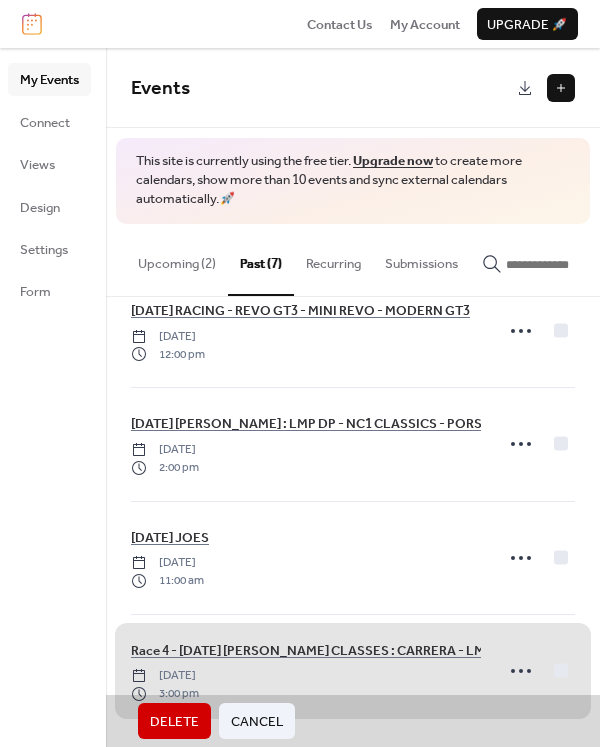 click on "Delete" at bounding box center [174, 722] 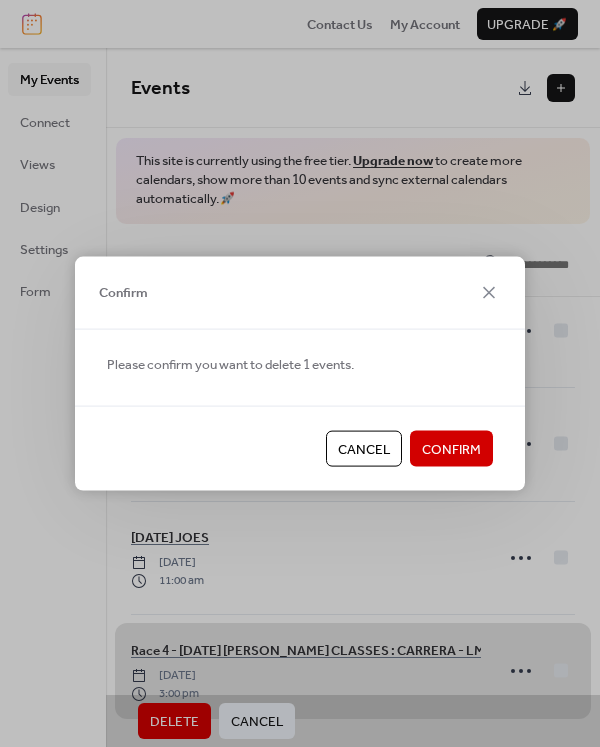 click on "Confirm" at bounding box center [451, 450] 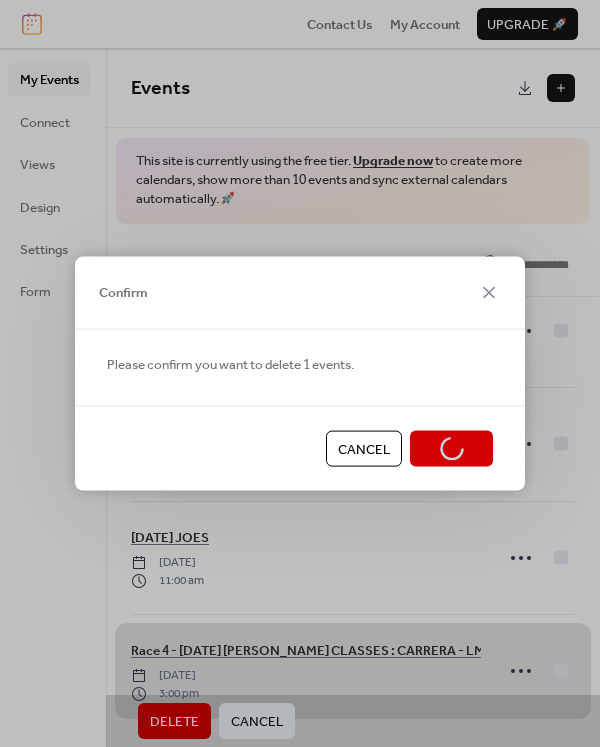 scroll, scrollTop: 275, scrollLeft: 0, axis: vertical 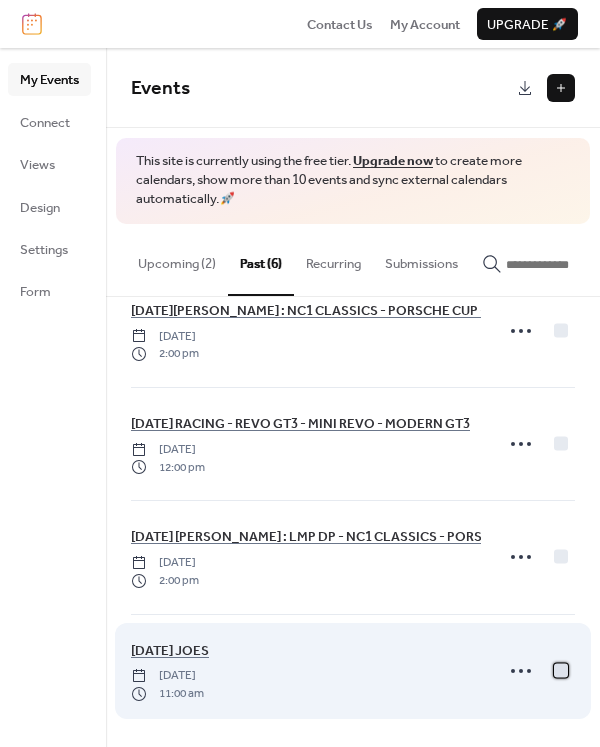 click at bounding box center (561, 670) 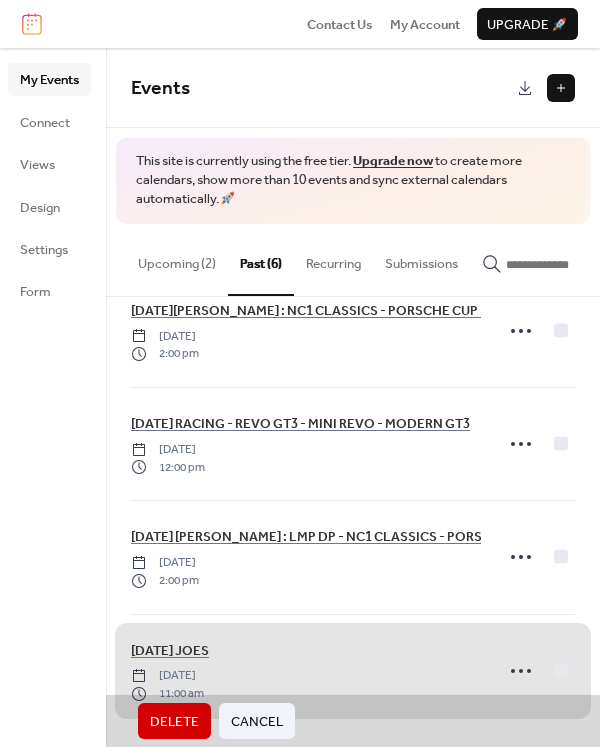 click on "Delete" at bounding box center (174, 722) 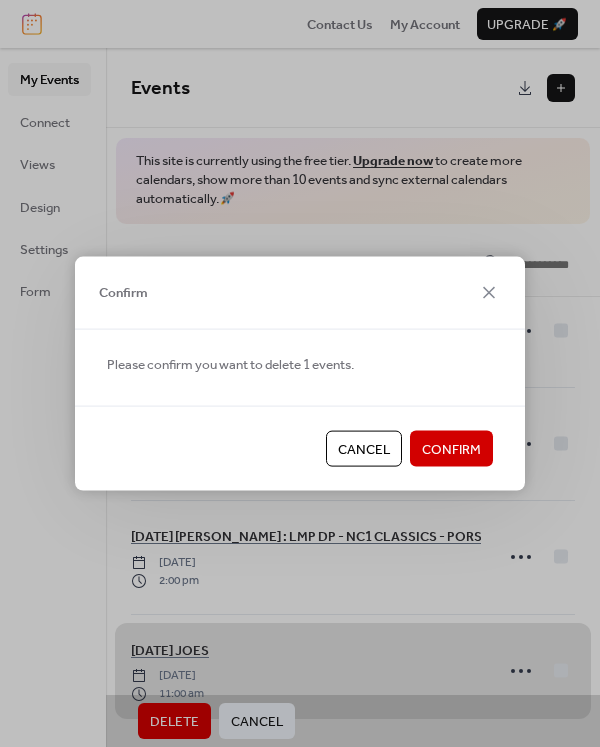 click on "Confirm" at bounding box center (451, 450) 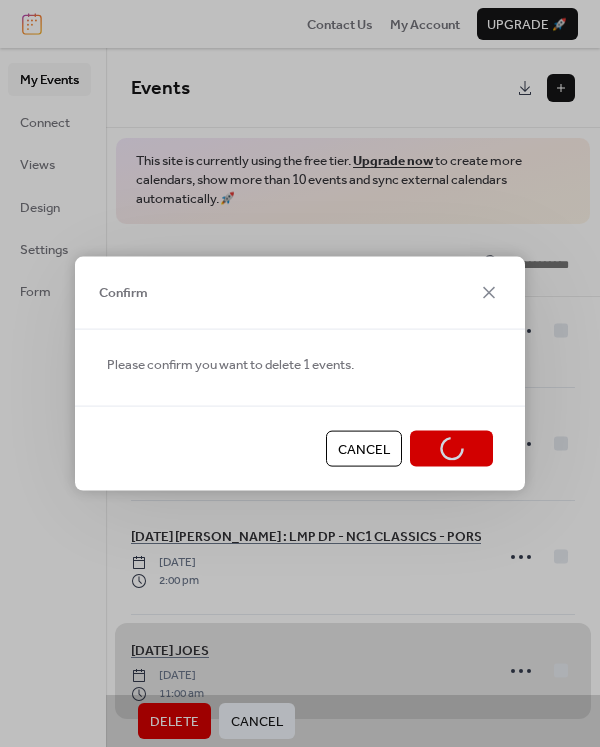 scroll, scrollTop: 161, scrollLeft: 0, axis: vertical 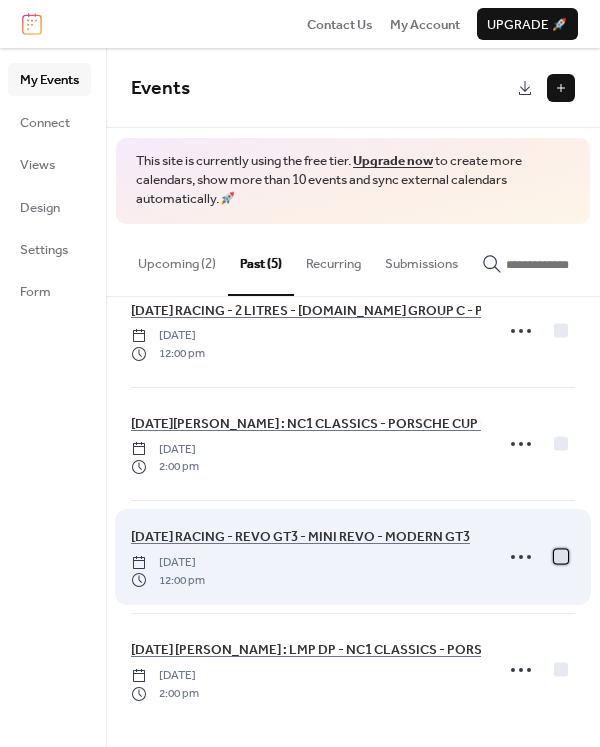 click at bounding box center (561, 557) 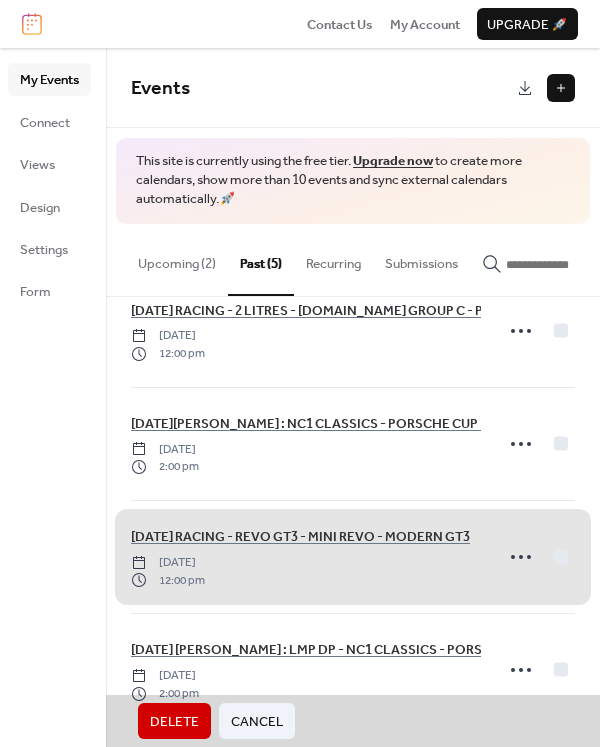 click on "Delete" at bounding box center (174, 722) 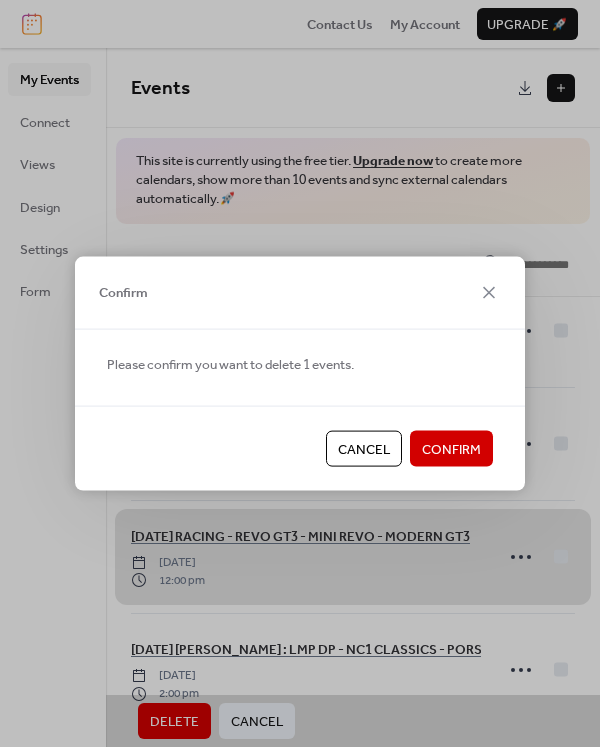 click on "Confirm" at bounding box center [451, 450] 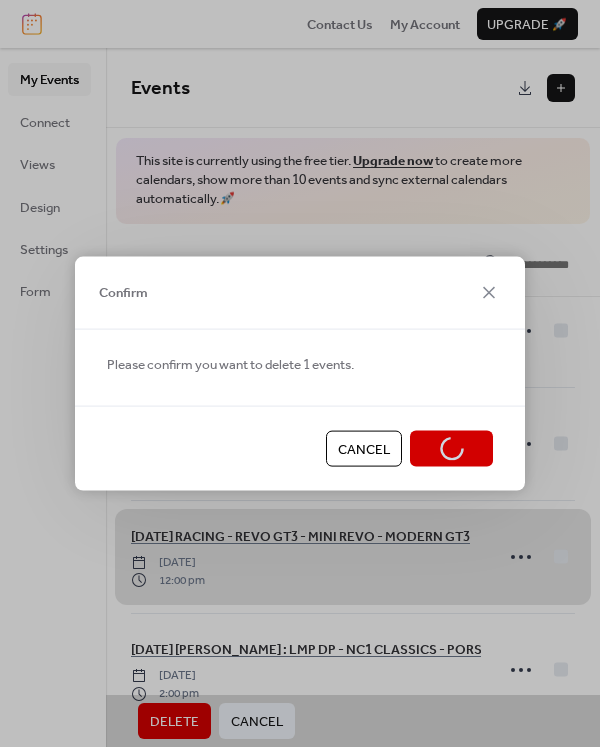 scroll, scrollTop: 47, scrollLeft: 0, axis: vertical 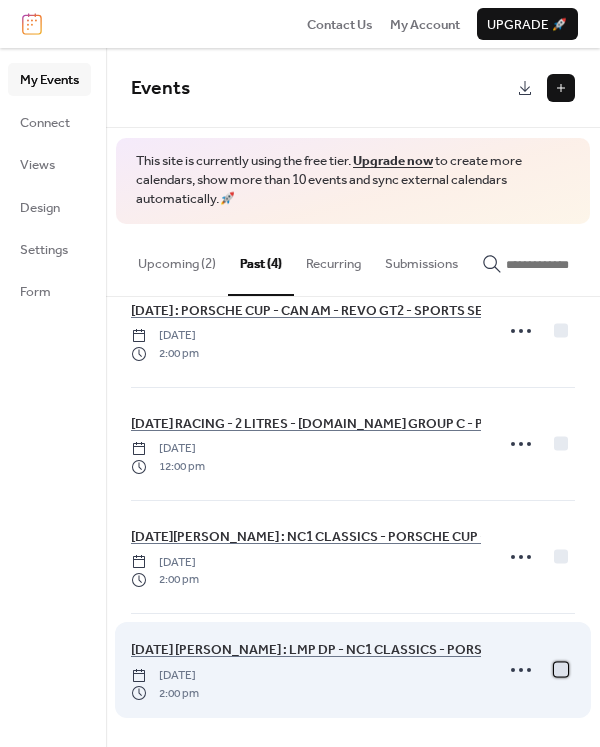 click at bounding box center (561, 670) 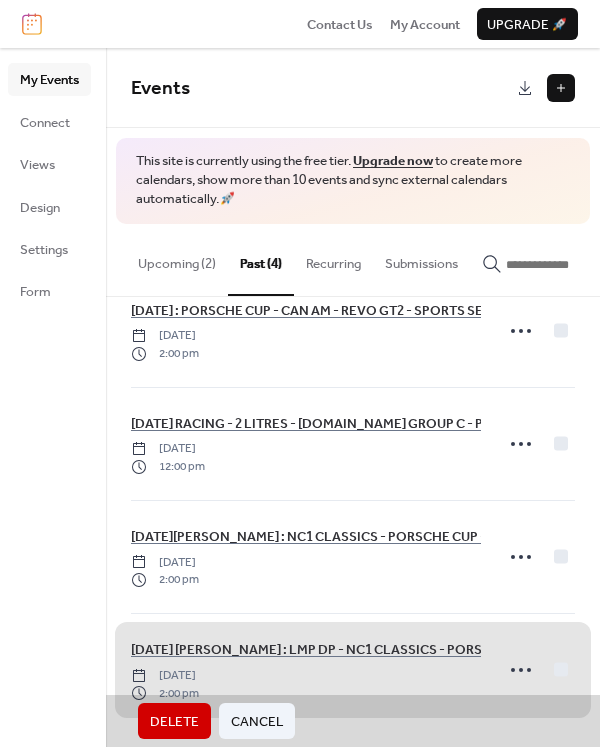 click on "Delete" at bounding box center [174, 722] 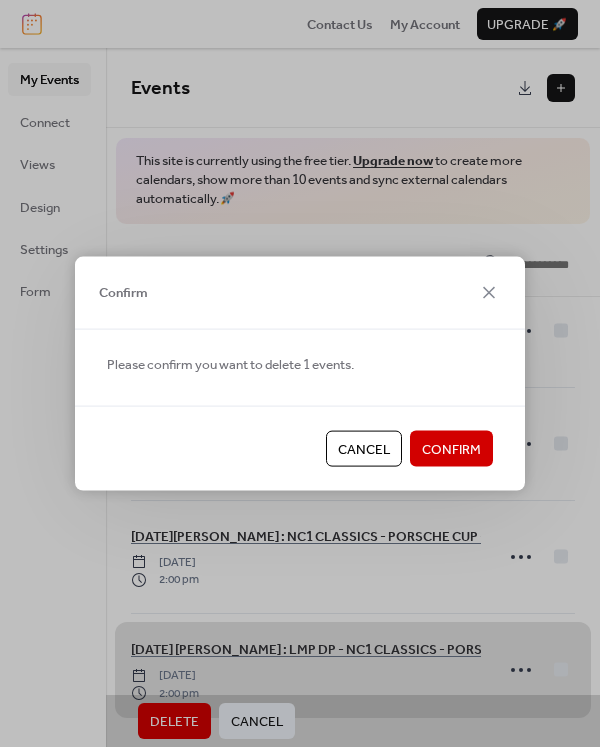 click on "Confirm" at bounding box center [451, 450] 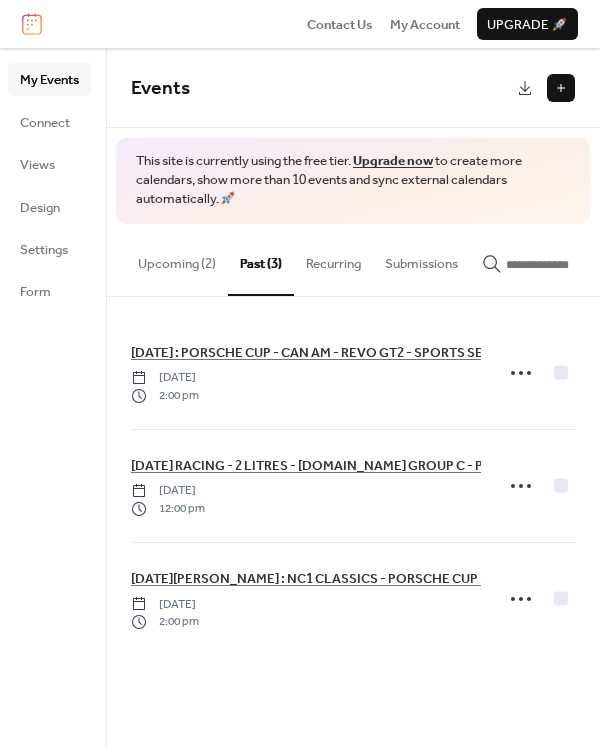scroll, scrollTop: 0, scrollLeft: 0, axis: both 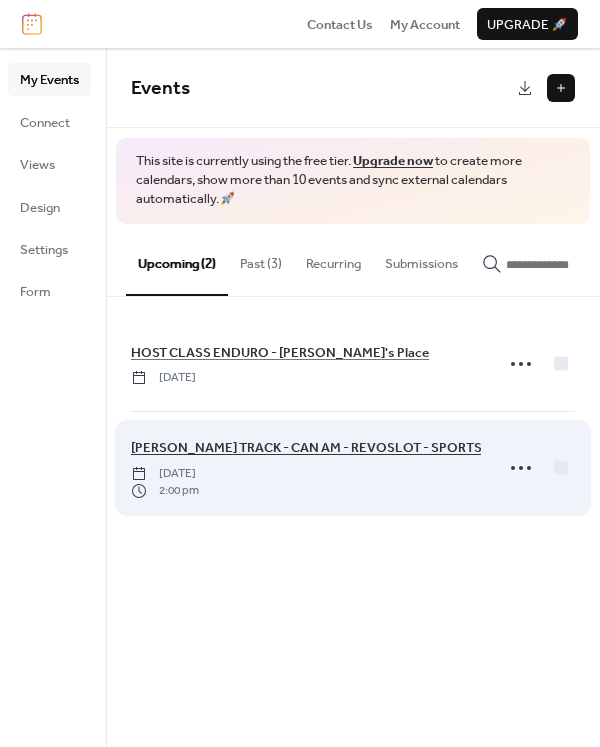 click on "[PERSON_NAME] TRACK - CAN AM - REVOSLOT - SPORTS SEDAN - NINCO 1" at bounding box center (361, 448) 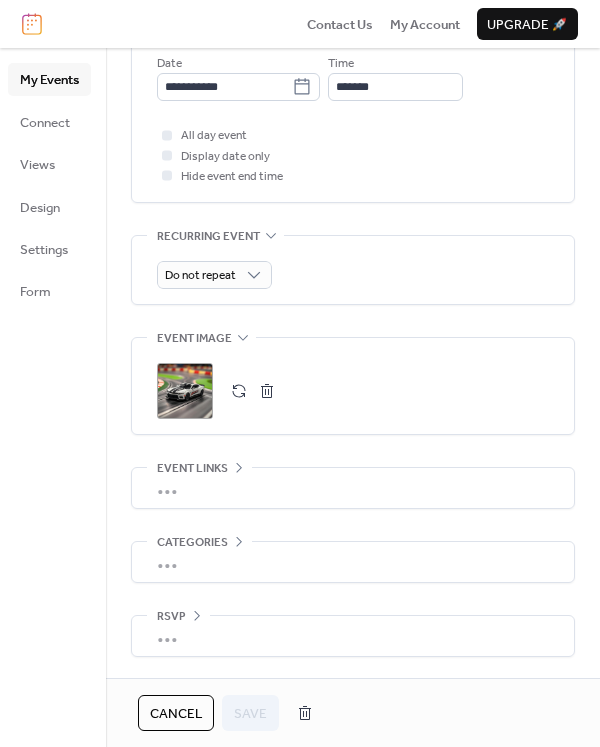 scroll, scrollTop: 64, scrollLeft: 0, axis: vertical 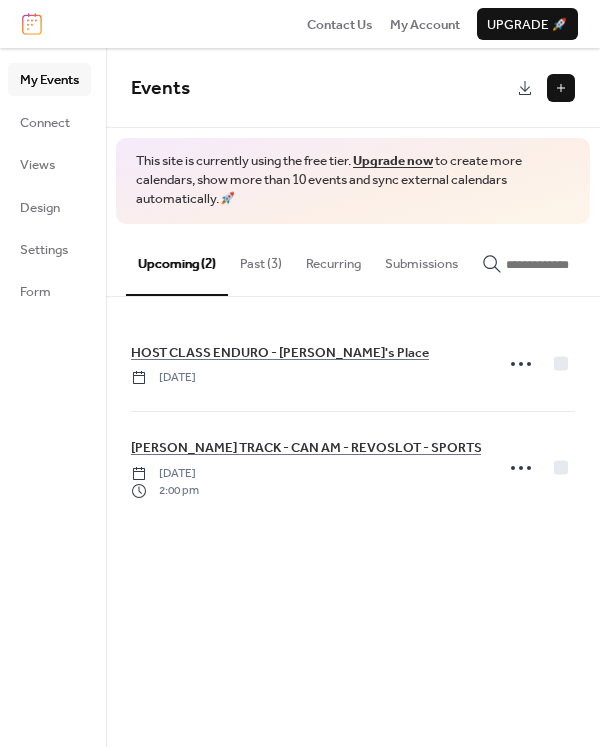 click at bounding box center (561, 88) 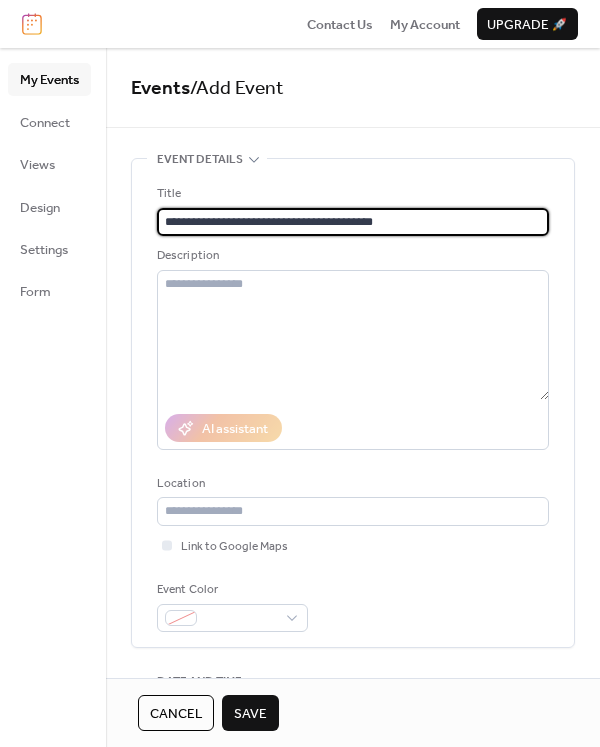 type on "**********" 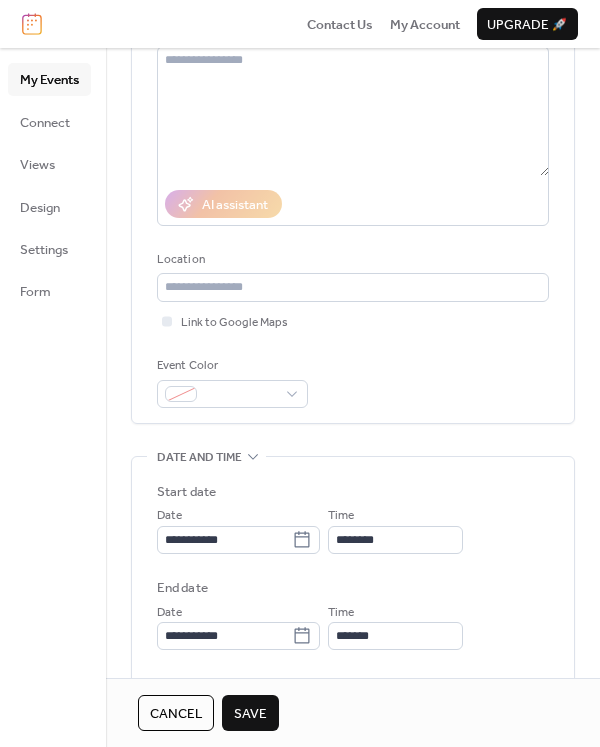 scroll, scrollTop: 264, scrollLeft: 0, axis: vertical 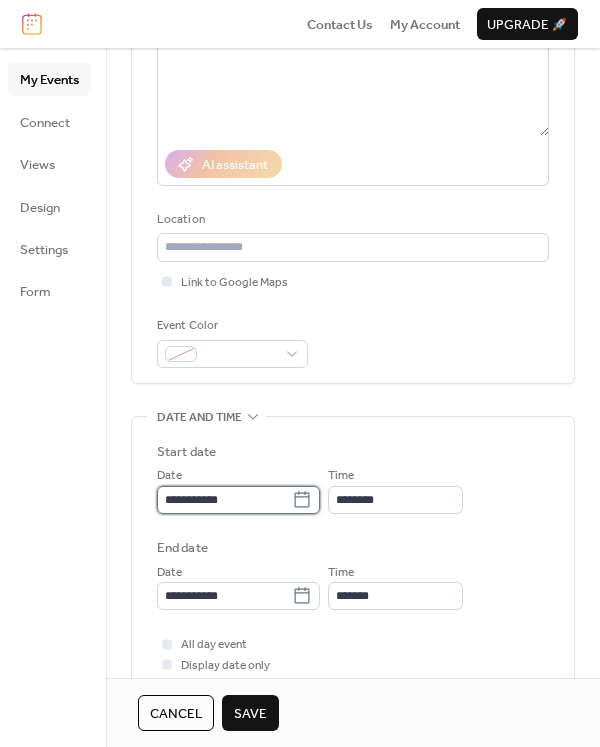 click on "**********" at bounding box center [224, 500] 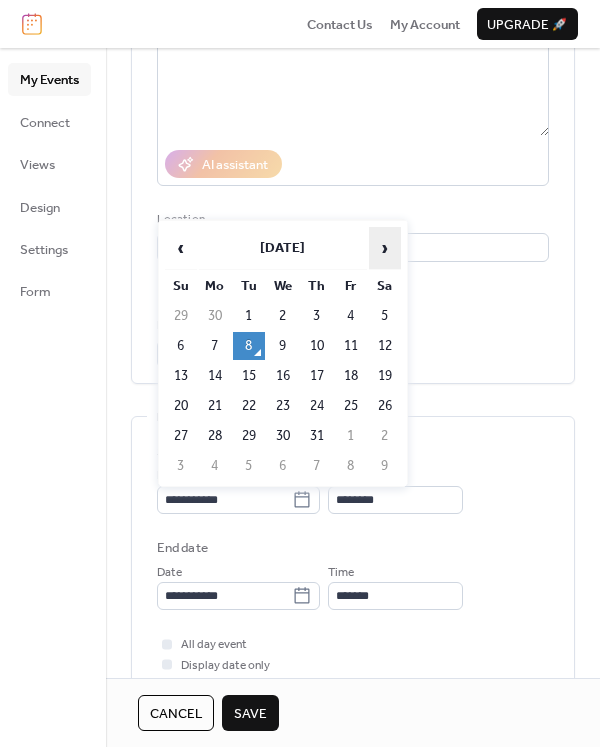 click on "›" at bounding box center [385, 248] 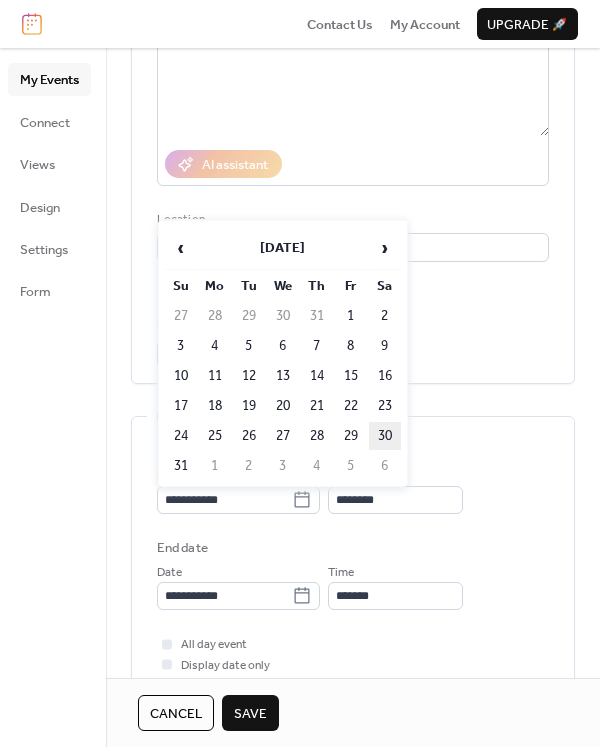 click on "30" at bounding box center (385, 436) 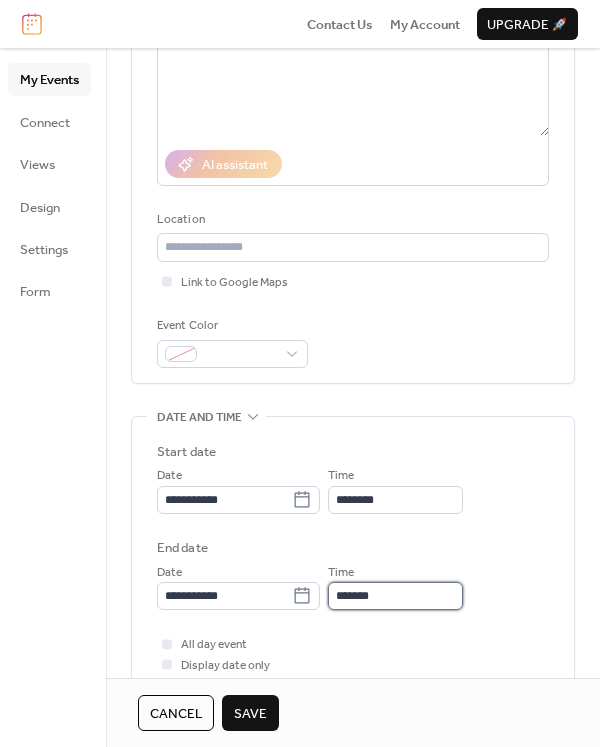 click on "*******" at bounding box center [395, 596] 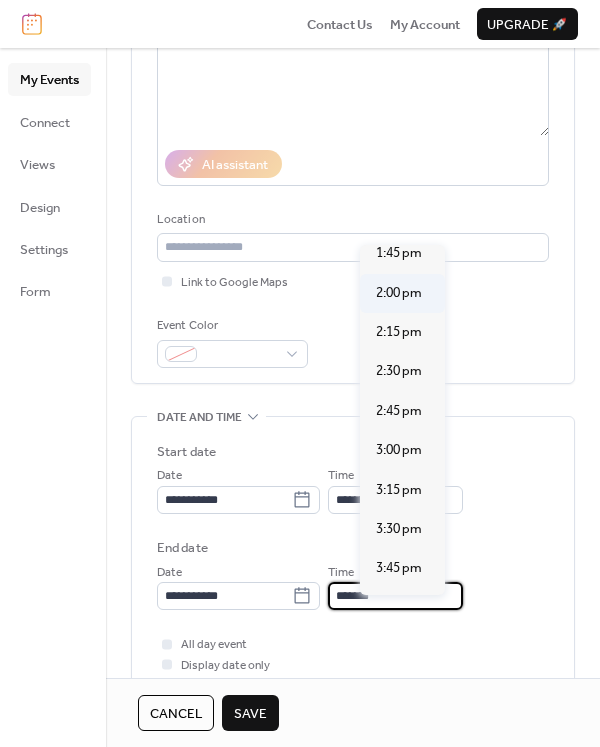 scroll, scrollTop: 306, scrollLeft: 0, axis: vertical 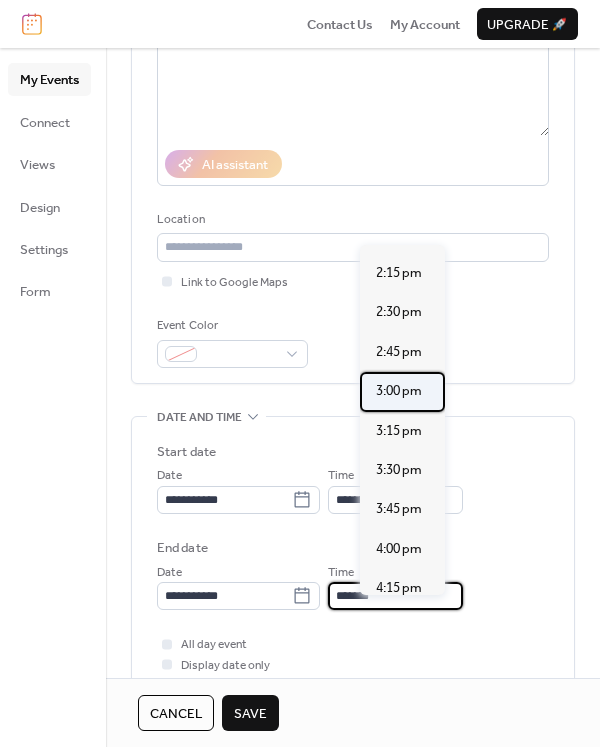 click on "3:00 pm" at bounding box center (402, 391) 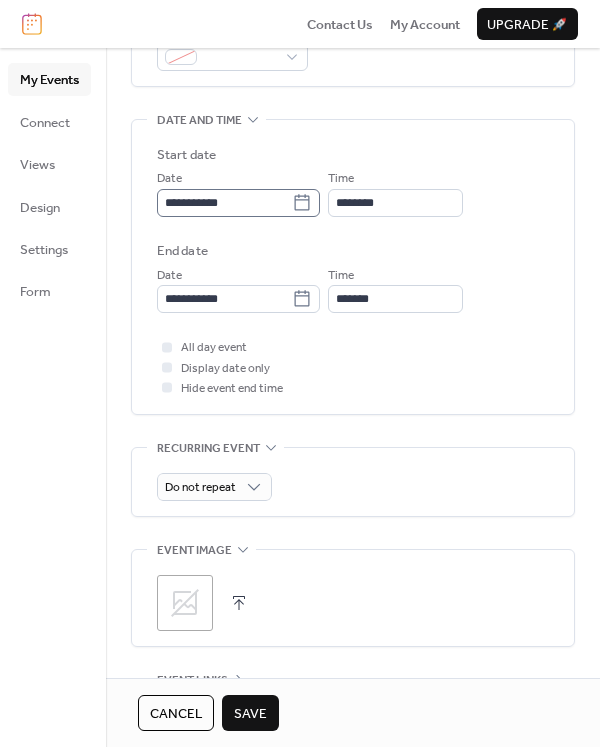 scroll, scrollTop: 594, scrollLeft: 0, axis: vertical 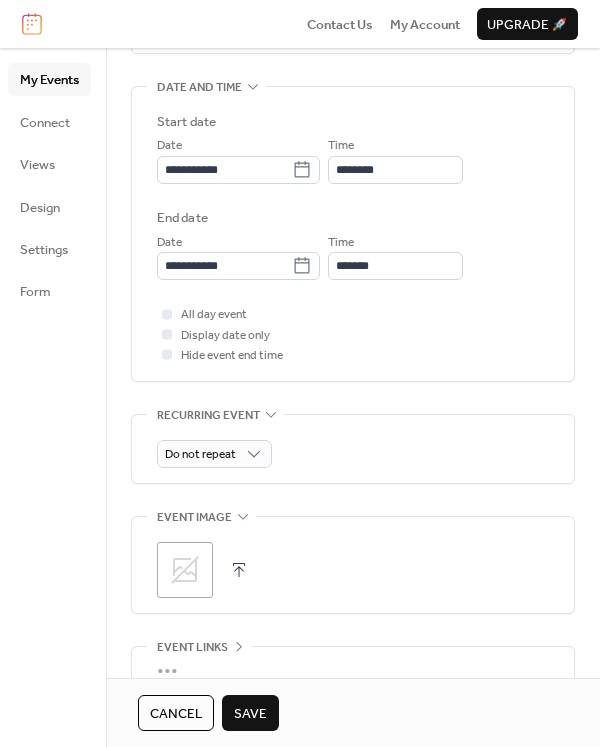 click on ";" at bounding box center [185, 570] 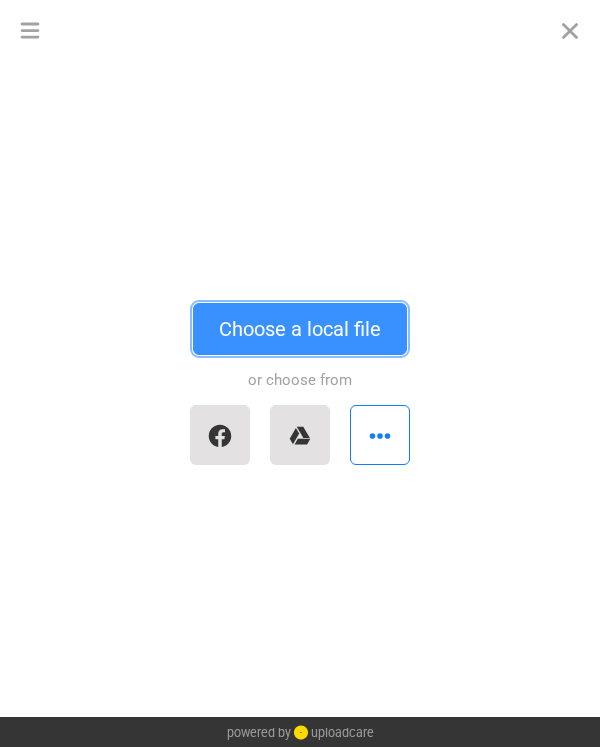 click on "Choose a local file" at bounding box center (300, 329) 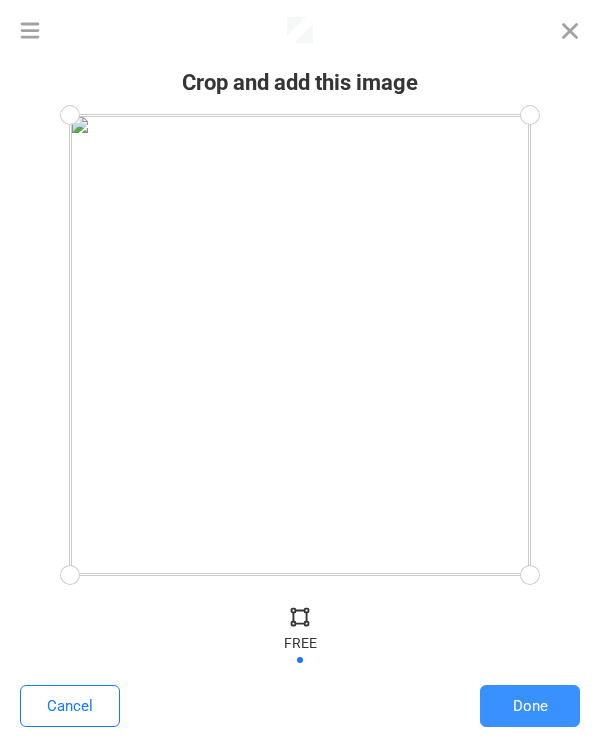 click on "Done" at bounding box center (530, 706) 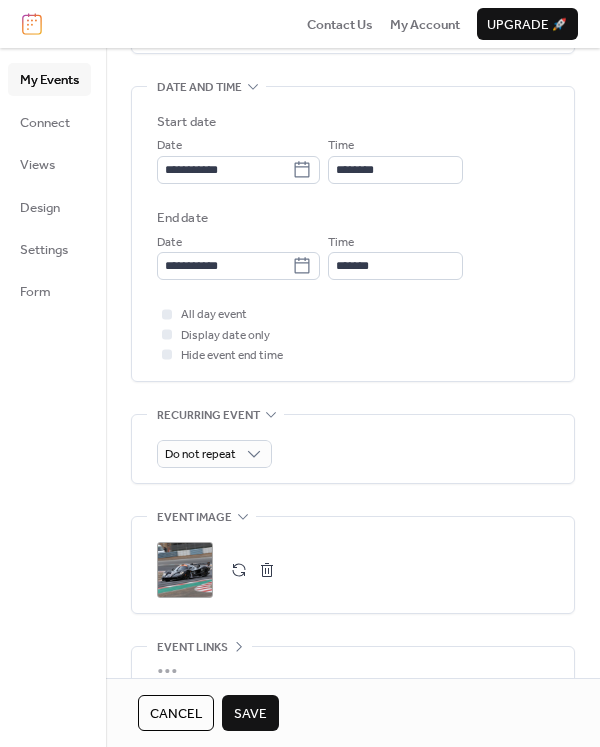 click on "Save" at bounding box center (250, 714) 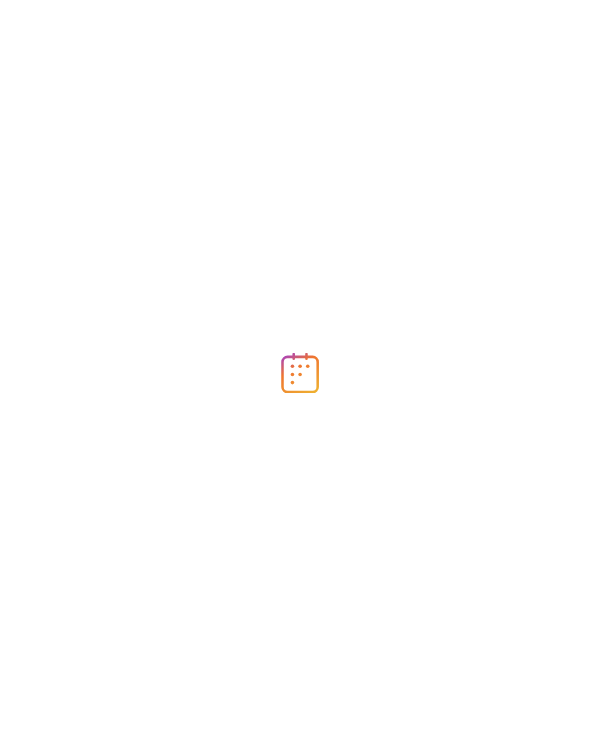 scroll, scrollTop: 0, scrollLeft: 0, axis: both 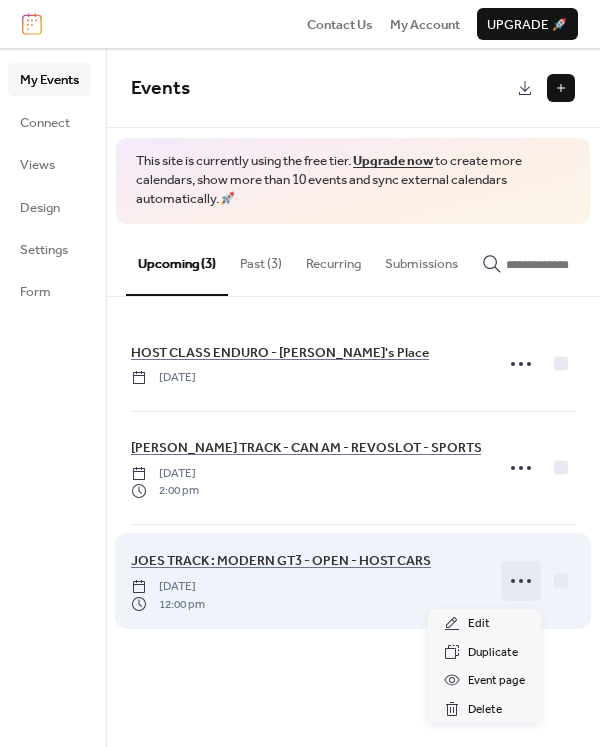 click 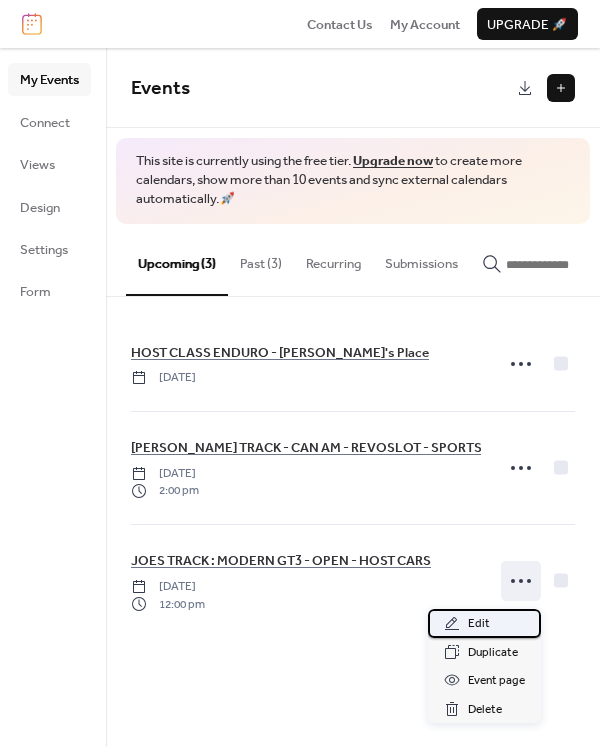 click on "Edit" at bounding box center [479, 624] 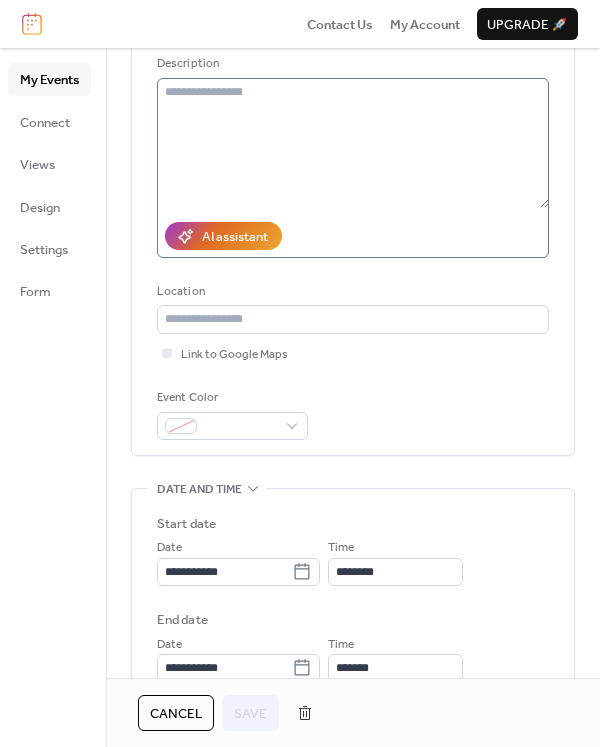 scroll, scrollTop: 198, scrollLeft: 0, axis: vertical 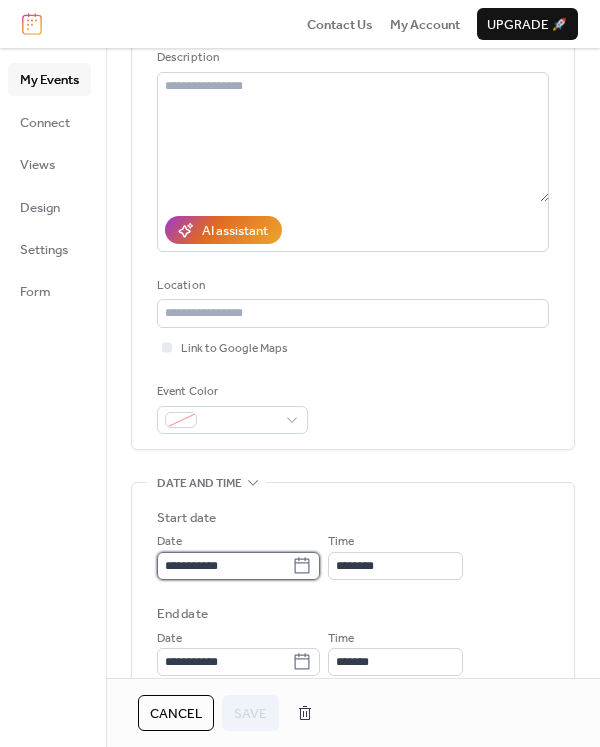 click on "**********" at bounding box center [224, 566] 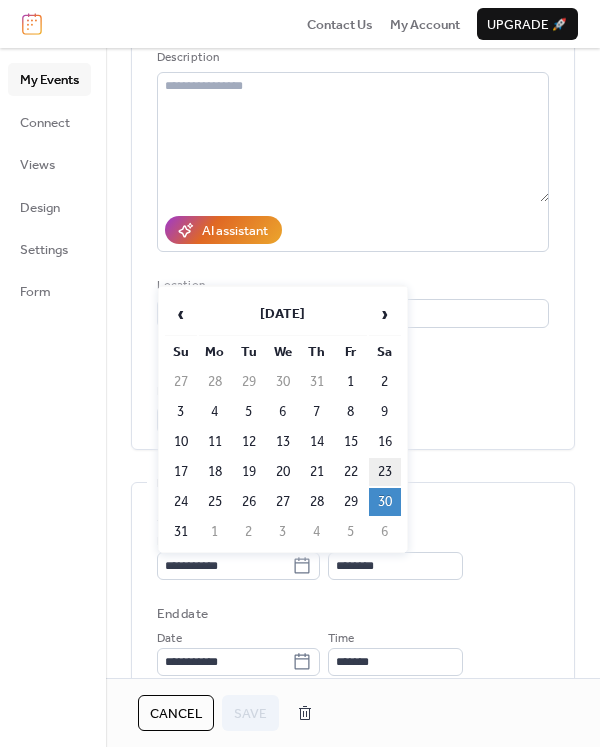 click on "23" at bounding box center (385, 472) 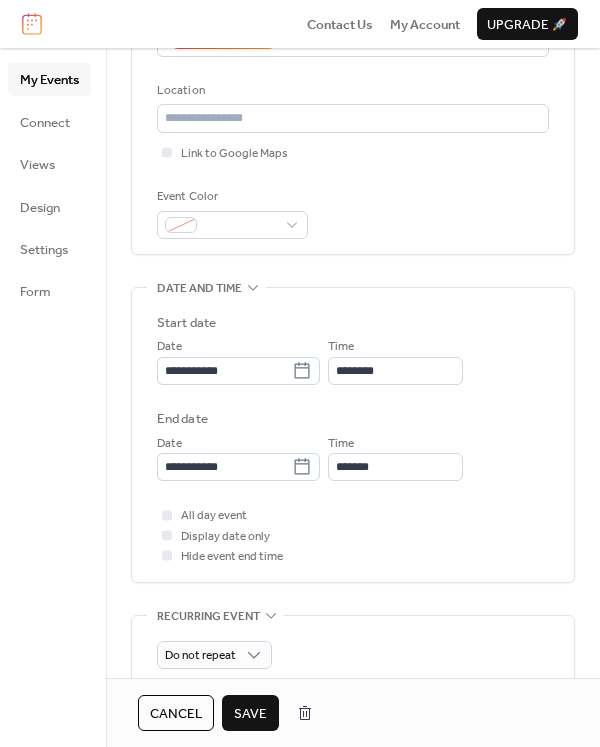 scroll, scrollTop: 396, scrollLeft: 0, axis: vertical 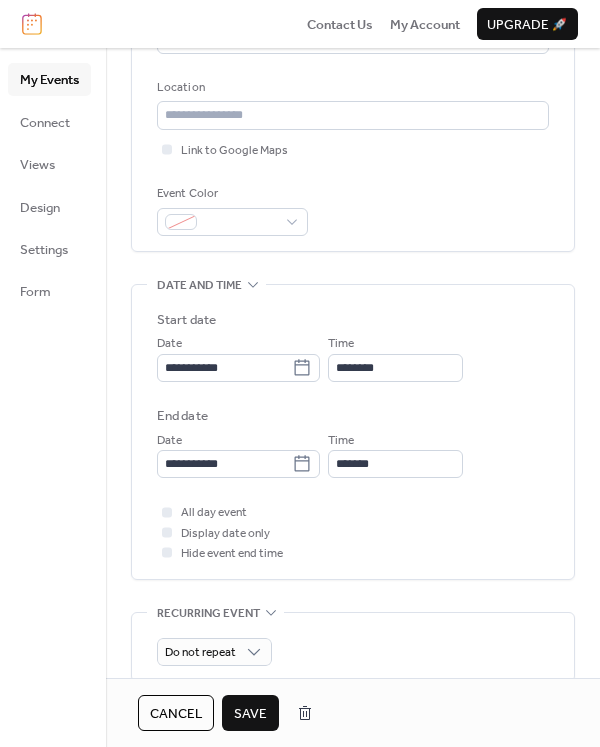 click on "Save" at bounding box center (250, 714) 